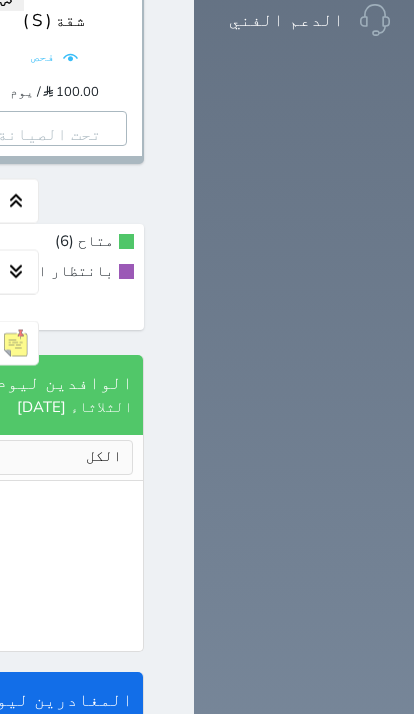 scroll, scrollTop: 1739, scrollLeft: 0, axis: vertical 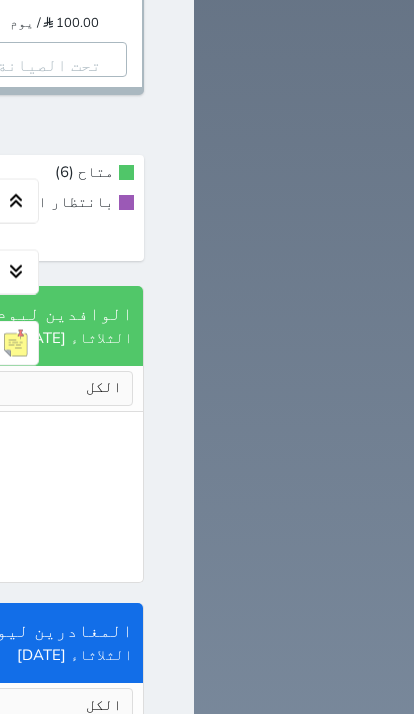 click on "إدارة الحجز" at bounding box center [-732, -794] 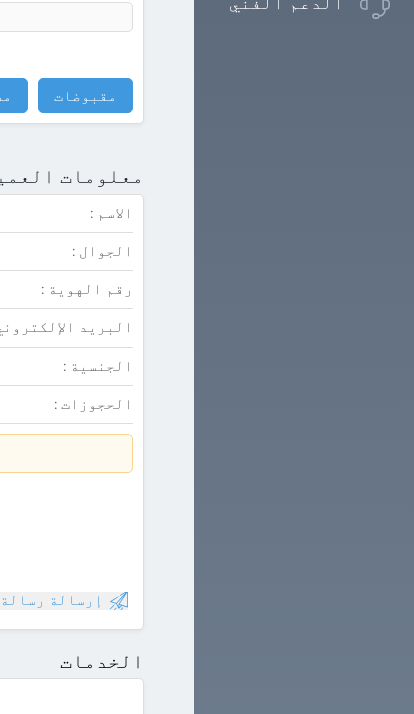 scroll, scrollTop: 1578, scrollLeft: 0, axis: vertical 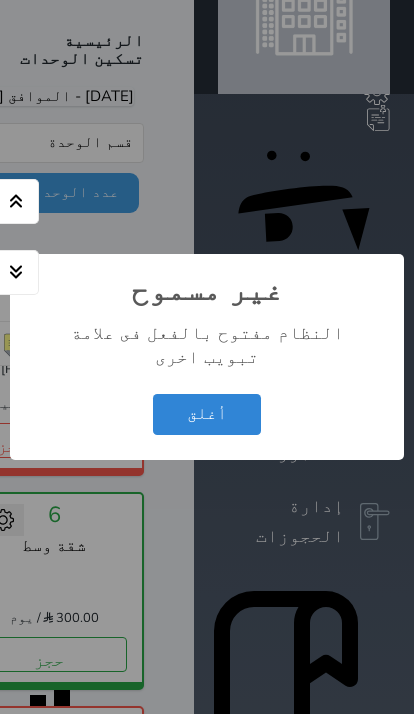 click on "أغلق" at bounding box center (207, 414) 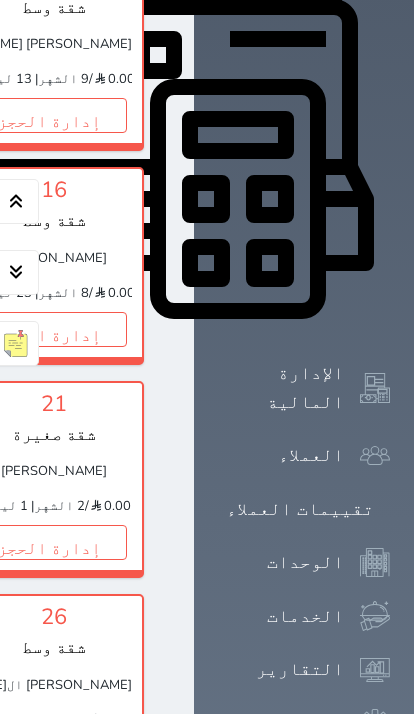 click on "1" at bounding box center [-281, -98] 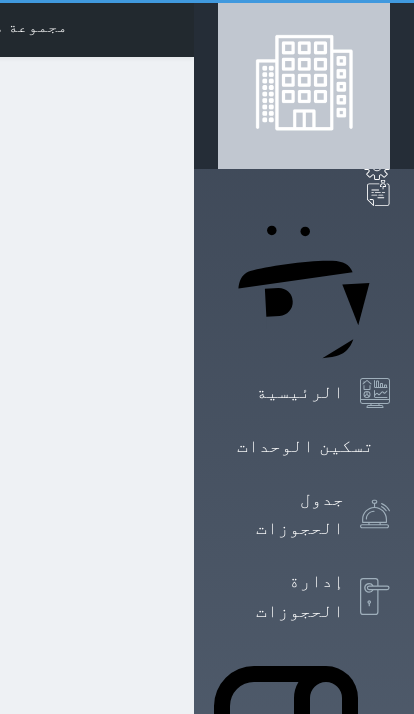 scroll, scrollTop: 0, scrollLeft: 0, axis: both 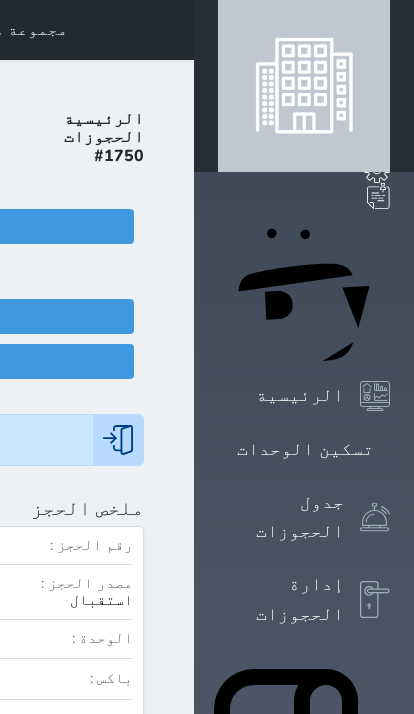 click on "تسجيل مغادرة" at bounding box center [-96, 361] 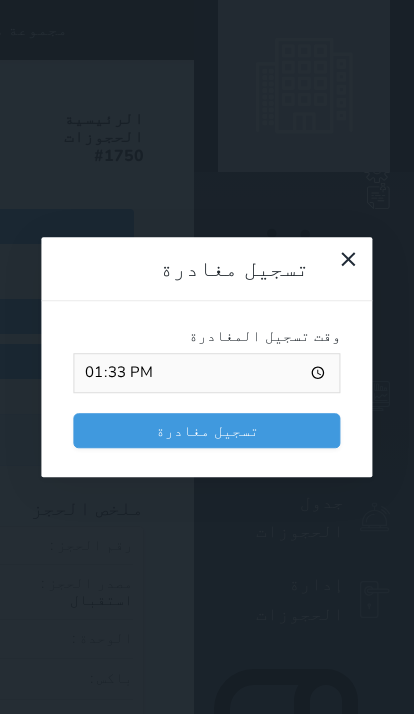 click on "تسجيل مغادرة" at bounding box center [206, 430] 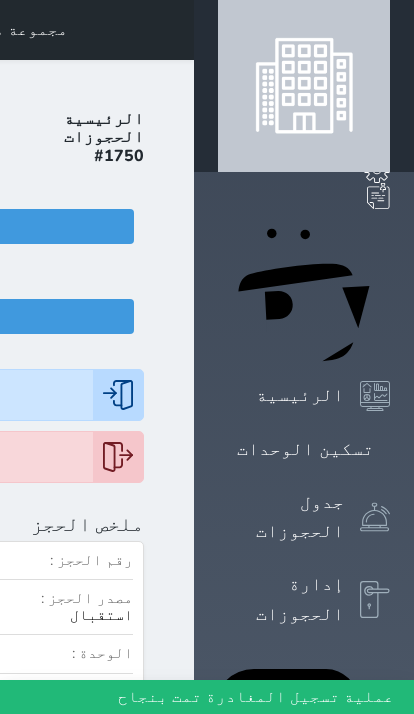 click at bounding box center (170, 30) 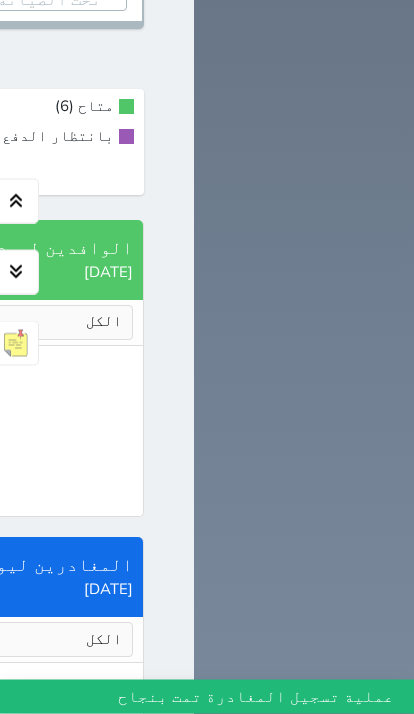 click on "إدارة الحجز" at bounding box center [-732, -860] 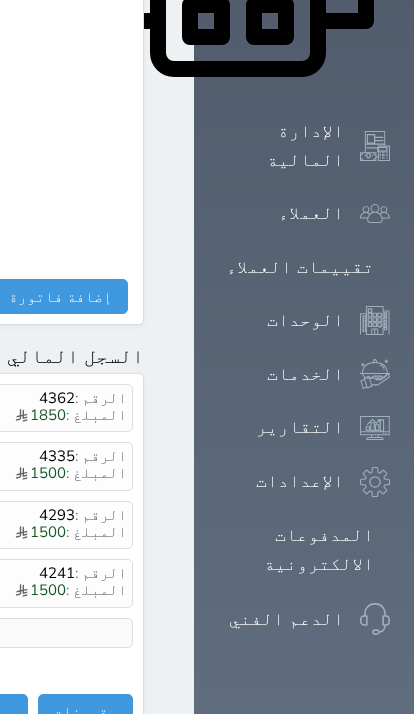 scroll, scrollTop: 1291, scrollLeft: 0, axis: vertical 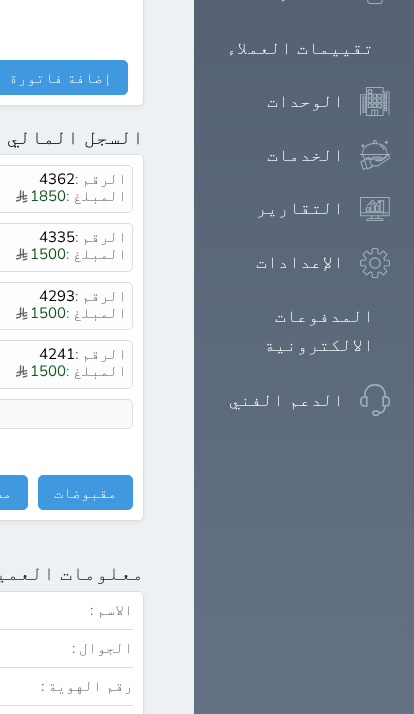 click on "مقبوضات" at bounding box center [85, 492] 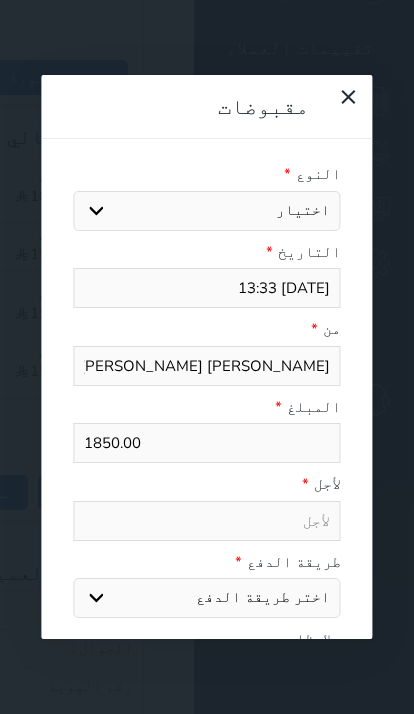 click on "اختيار" at bounding box center (206, 211) 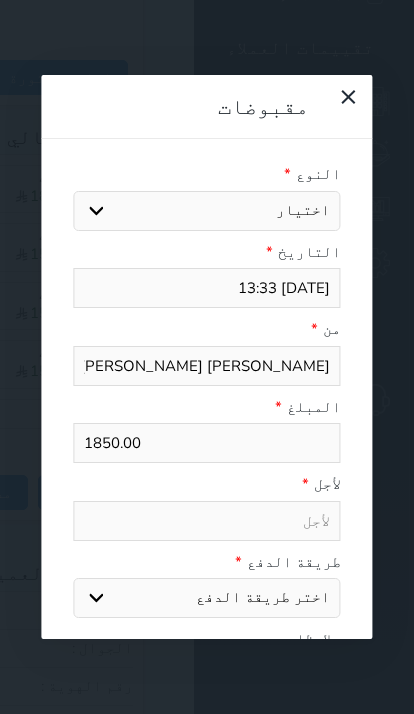 select 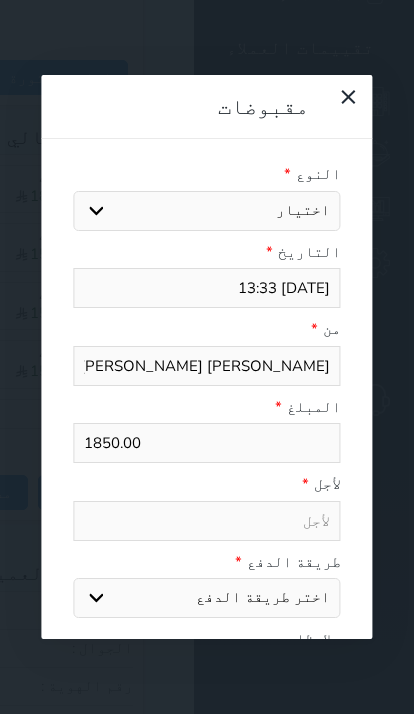 select 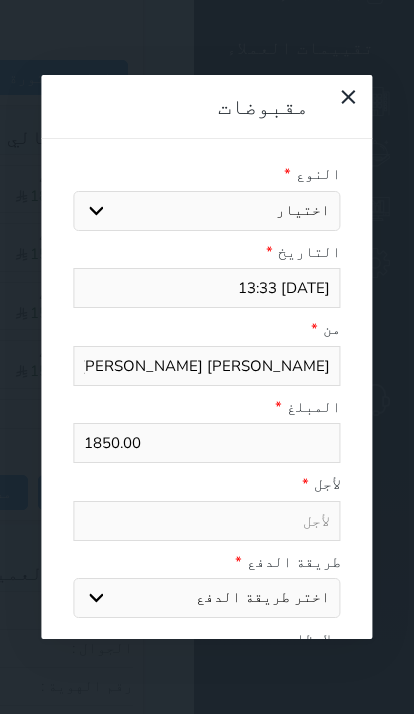select on "59895" 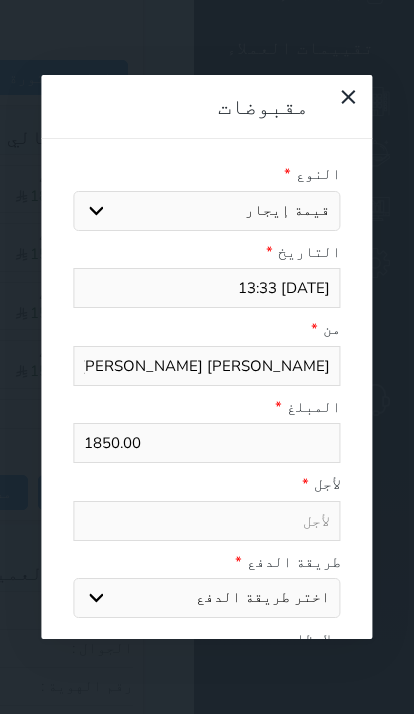 select 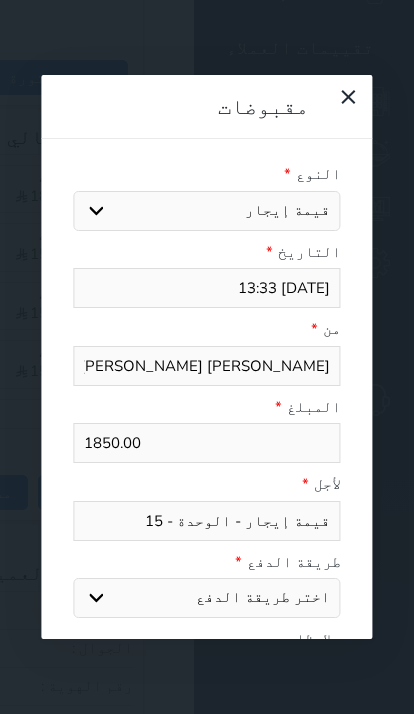 click on "اختر طريقة الدفع   دفع نقدى   تحويل بنكى   مدى   بطاقة ائتمان   آجل" at bounding box center [206, 598] 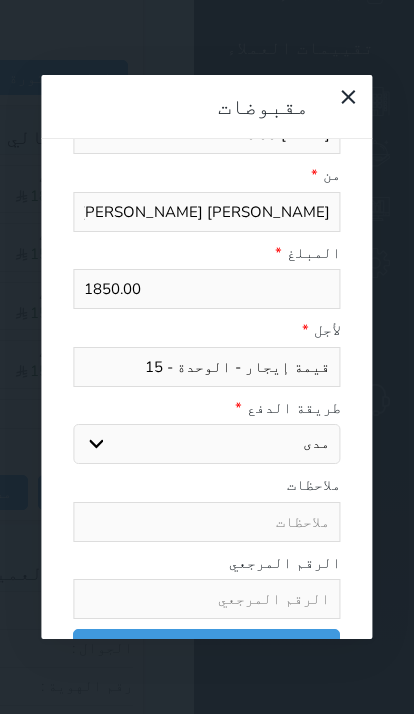scroll, scrollTop: 157, scrollLeft: 0, axis: vertical 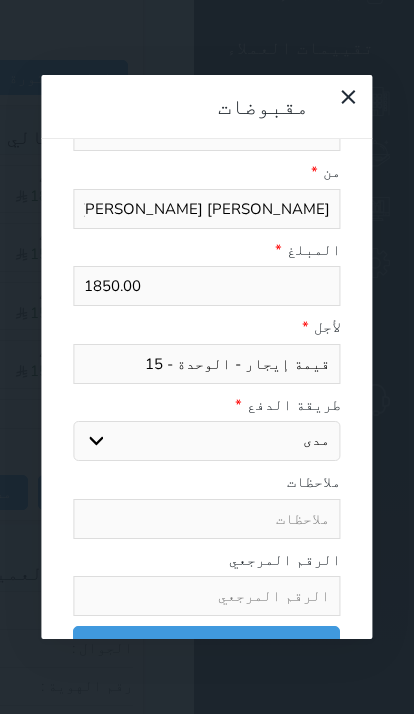 click at bounding box center [206, 596] 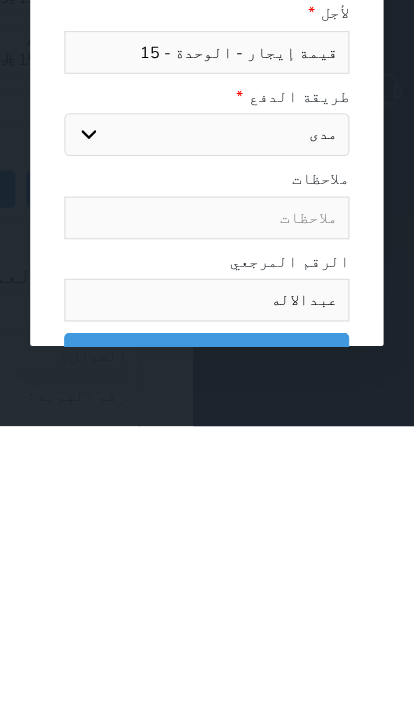 type on "عبدالاله" 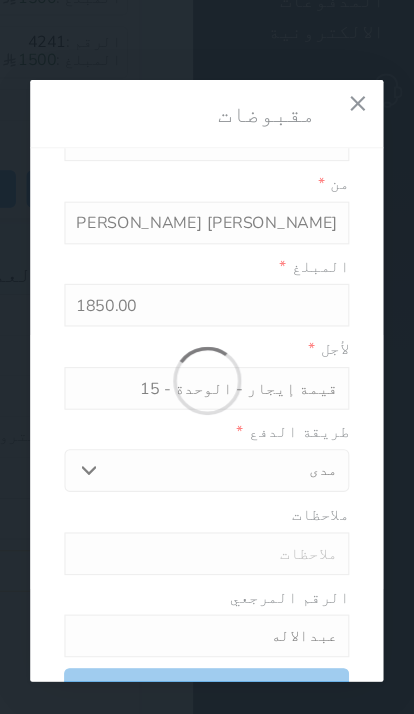 select 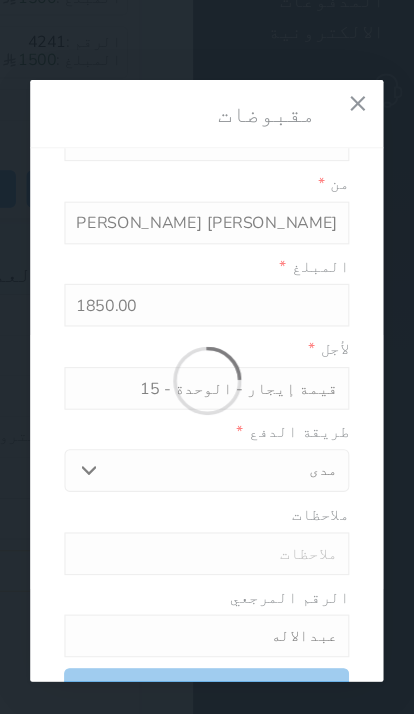 type 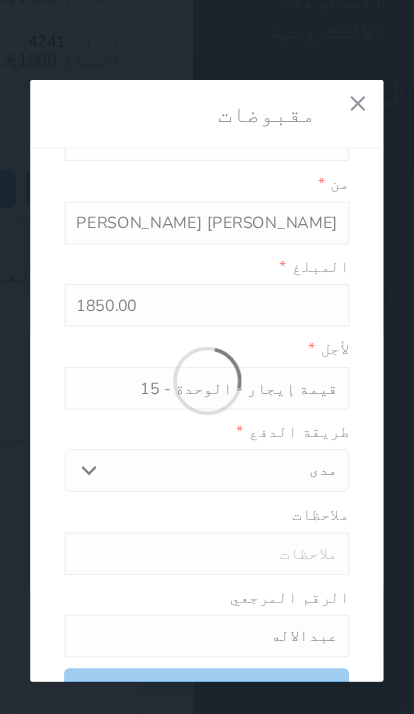 type on "0" 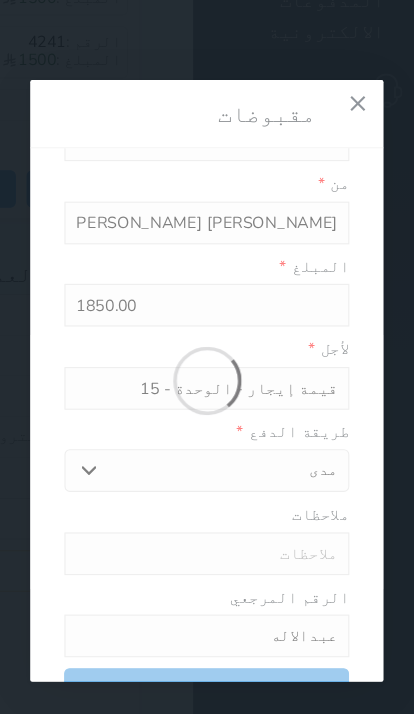 select 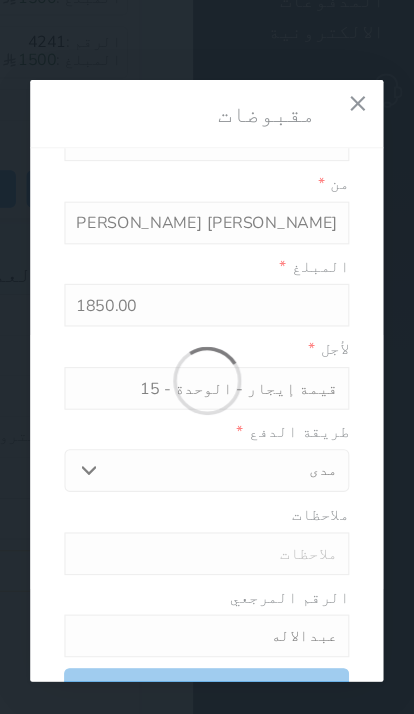 type on "0" 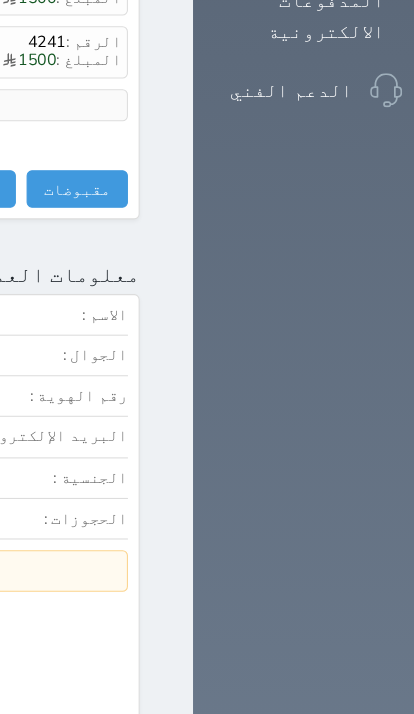 click on "مجموعة همس الوليد لشقق الفندقية
حجز جماعي جديد   حجز جديد   غير مرتبط مع منصة زاتكا المرحلة الثانية   غير مرتبط مع شموس   غير مرتبط مع المنصة الوطنية للرصد السياحي             إشعار   الغرفة   النزيل   المصدر
[PERSON_NAME]" at bounding box center [-336, -1576] 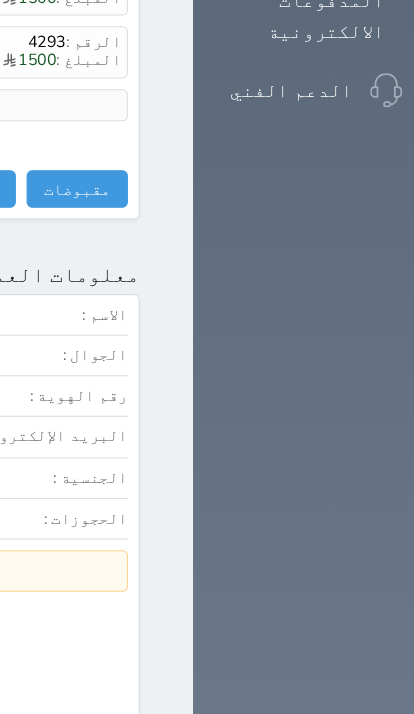 click at bounding box center (170, -1576) 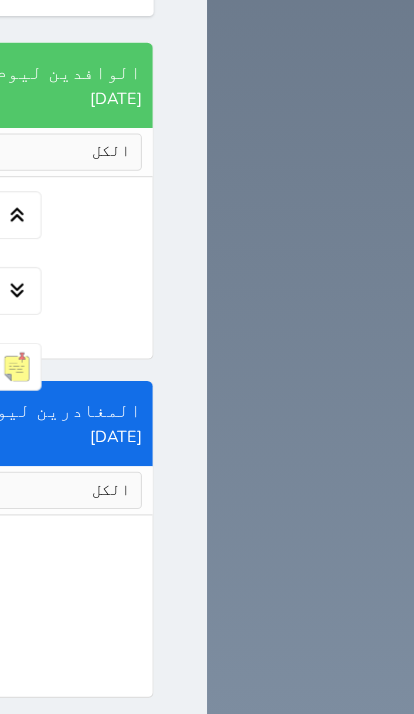 scroll, scrollTop: 2385, scrollLeft: 0, axis: vertical 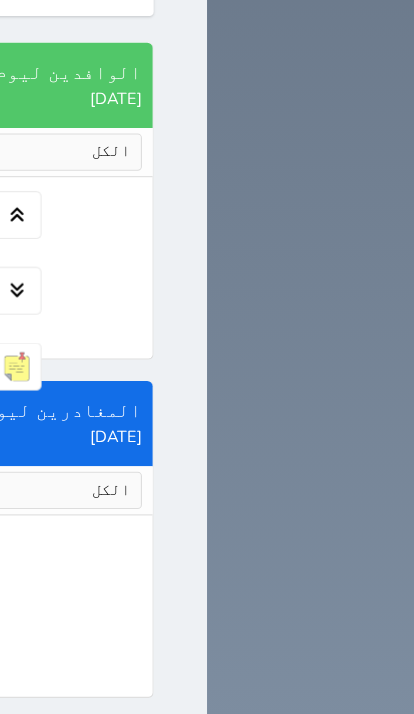 click on "1" at bounding box center [-281, -614] 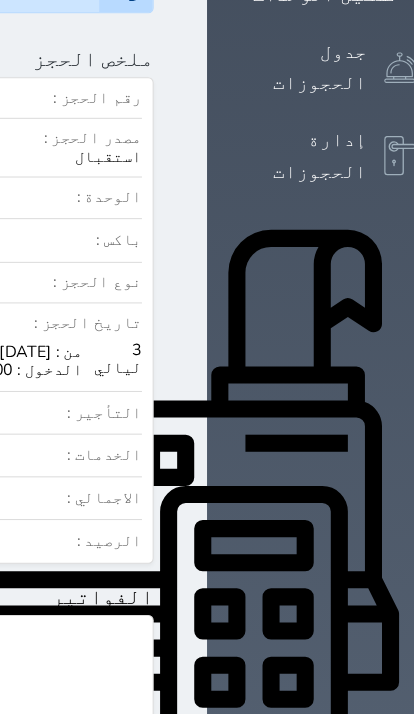 scroll, scrollTop: 453, scrollLeft: 0, axis: vertical 